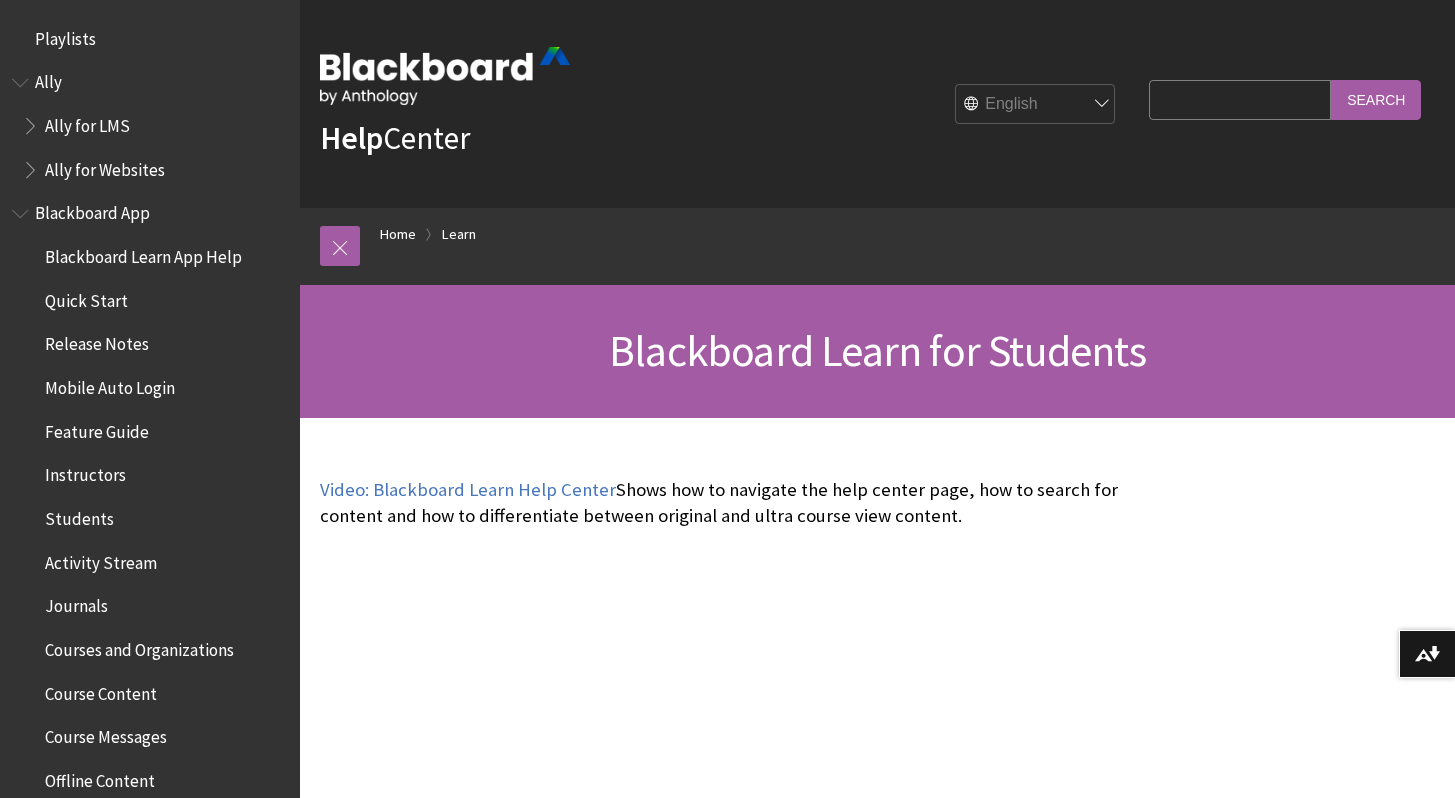 scroll, scrollTop: 0, scrollLeft: 0, axis: both 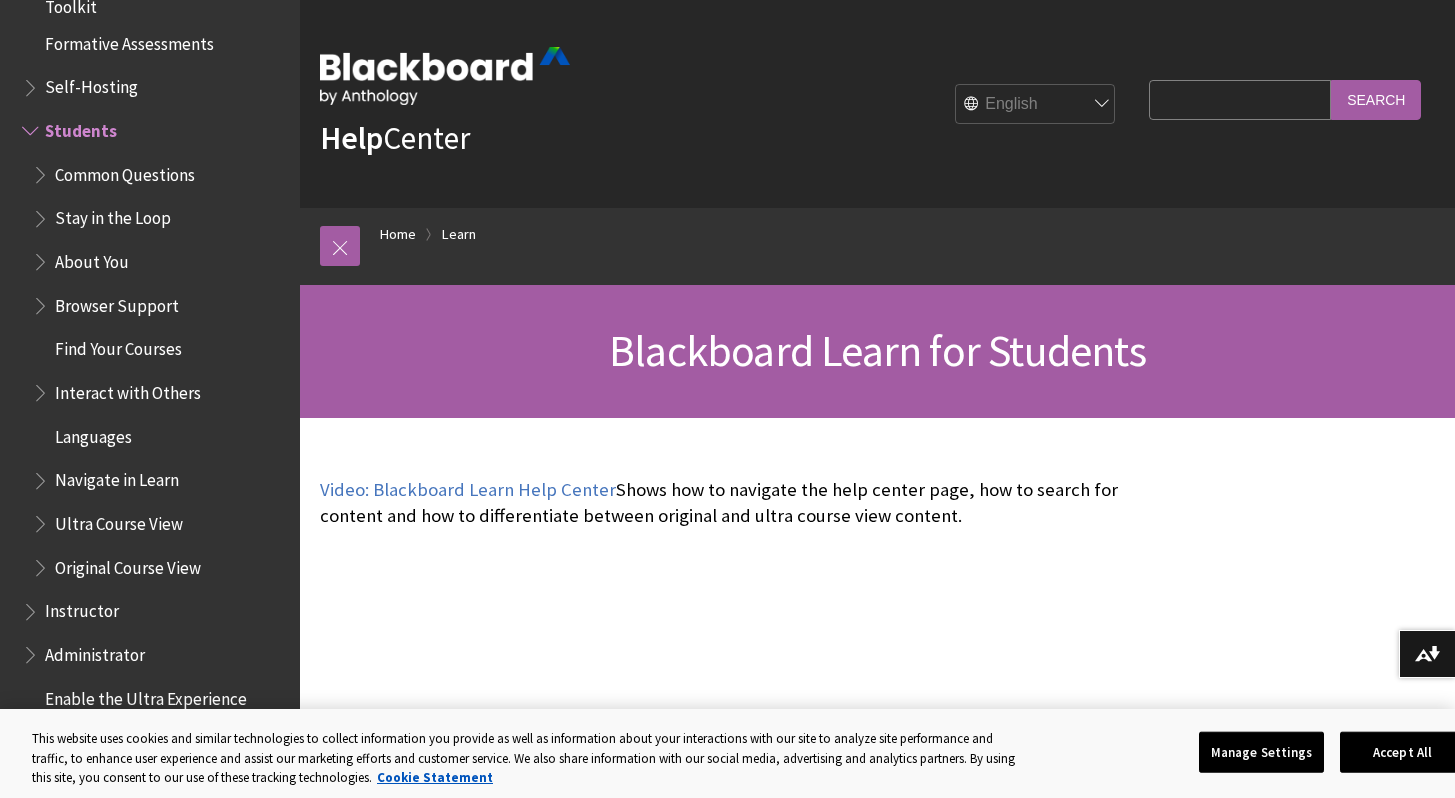 click on "Common Questions" at bounding box center (125, 171) 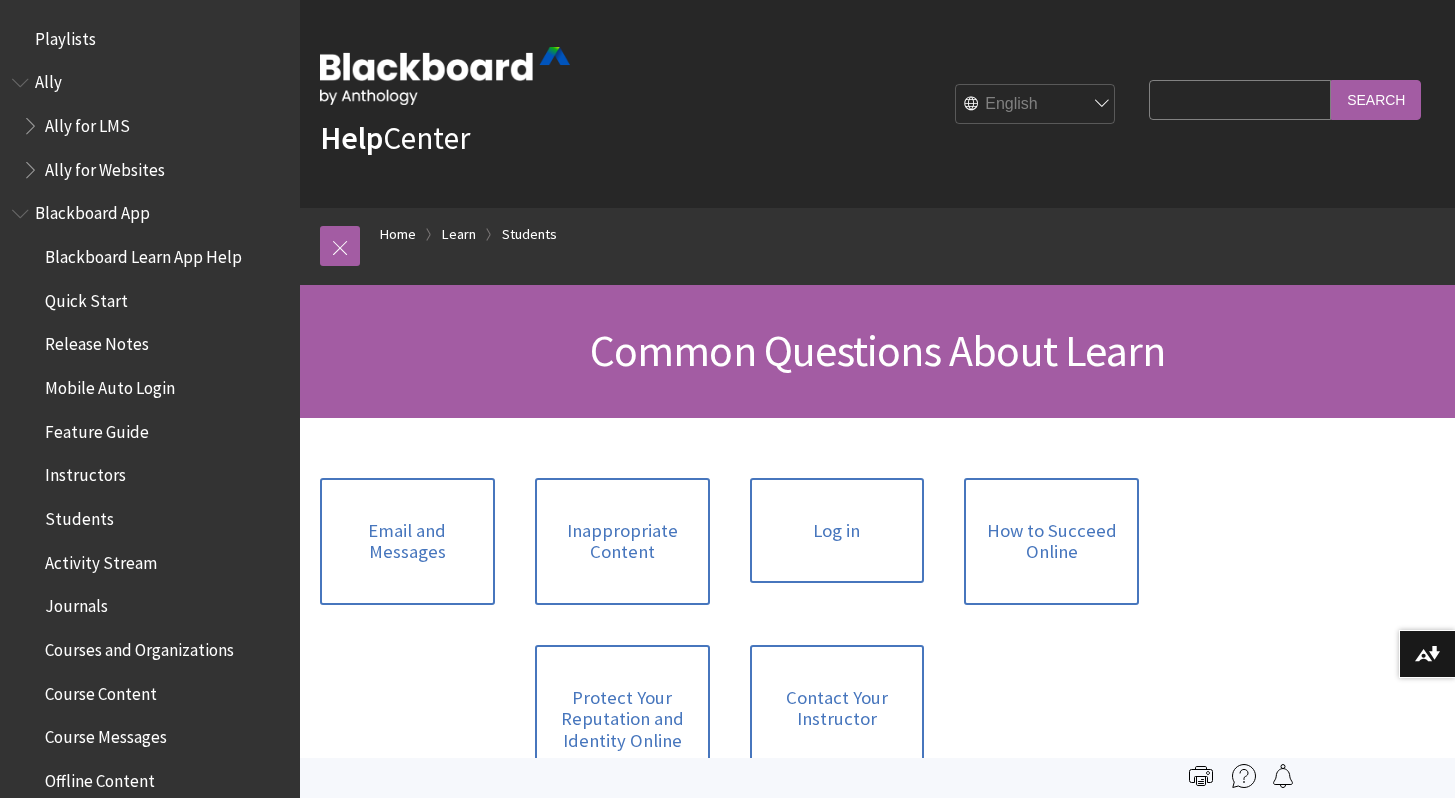scroll, scrollTop: 0, scrollLeft: 0, axis: both 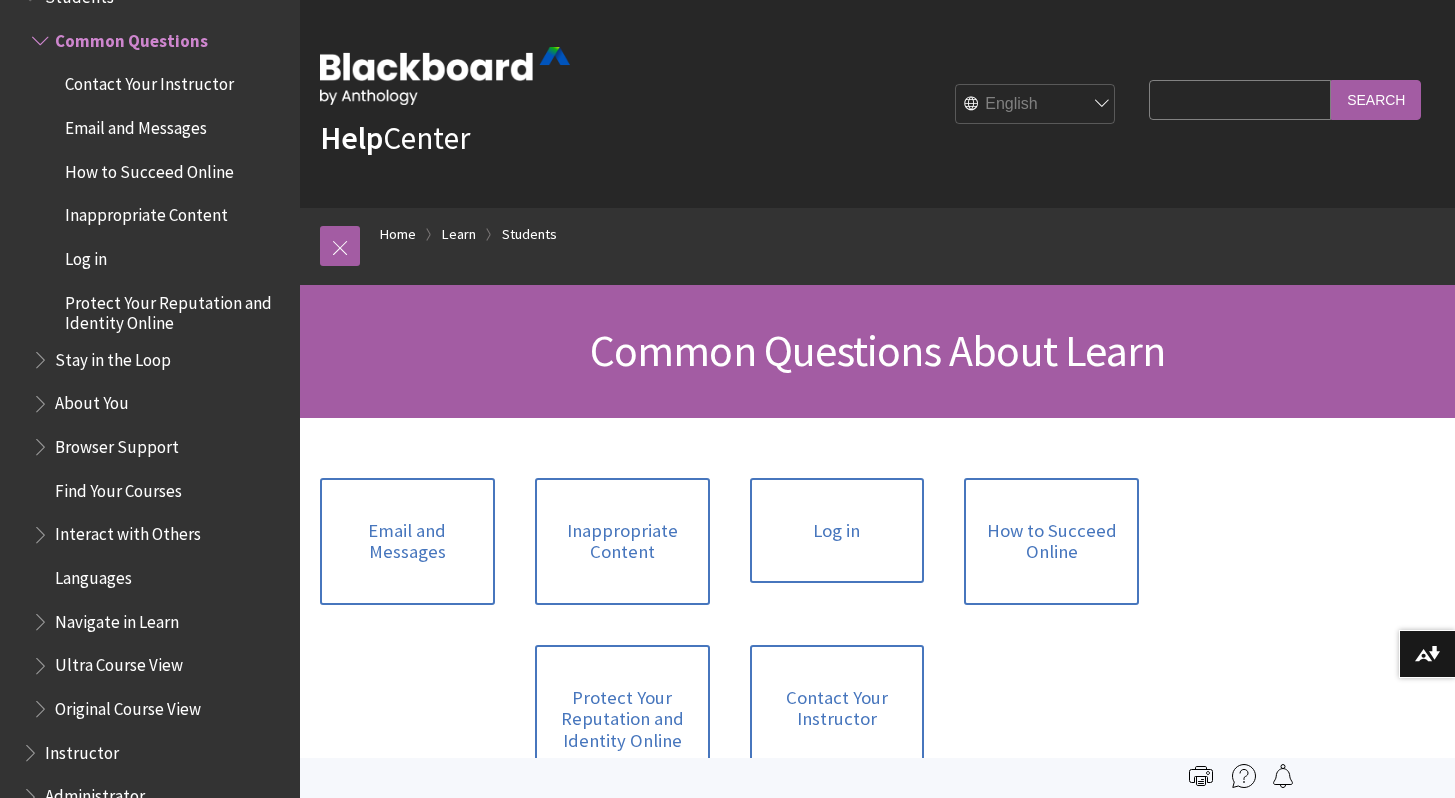 click on "Email and Messages" at bounding box center [165, 128] 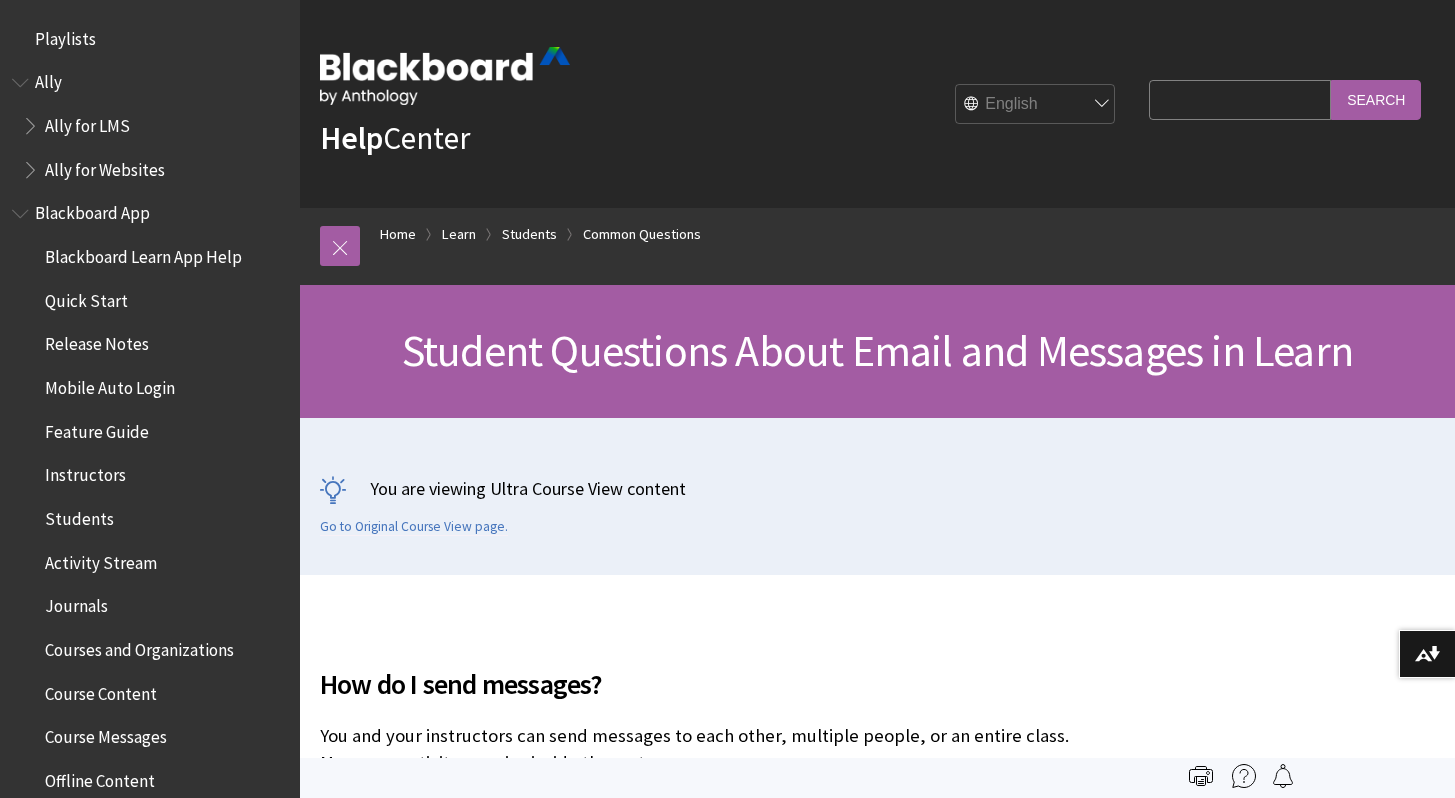 scroll, scrollTop: 0, scrollLeft: 0, axis: both 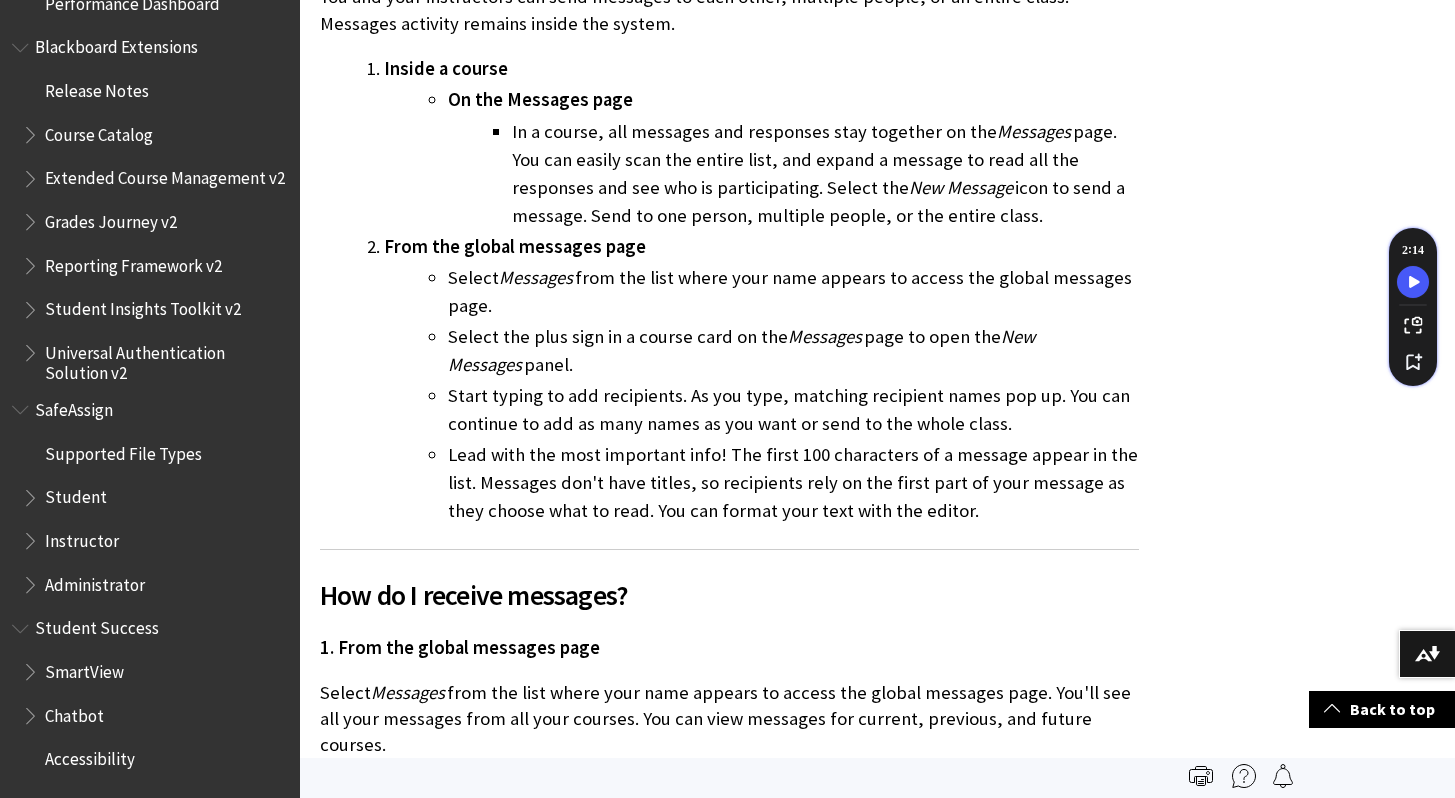 click on "Student" at bounding box center [76, 494] 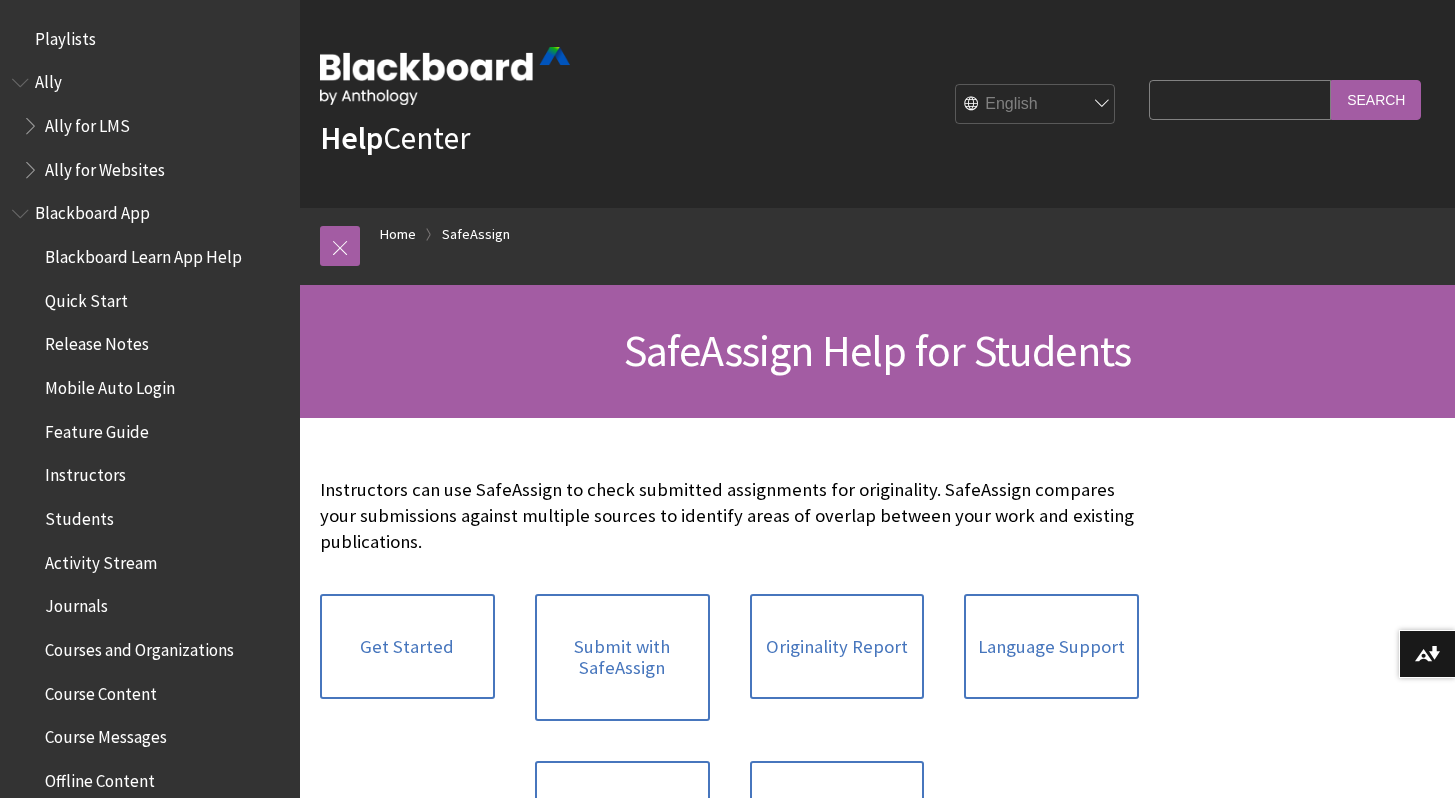 scroll, scrollTop: 0, scrollLeft: 0, axis: both 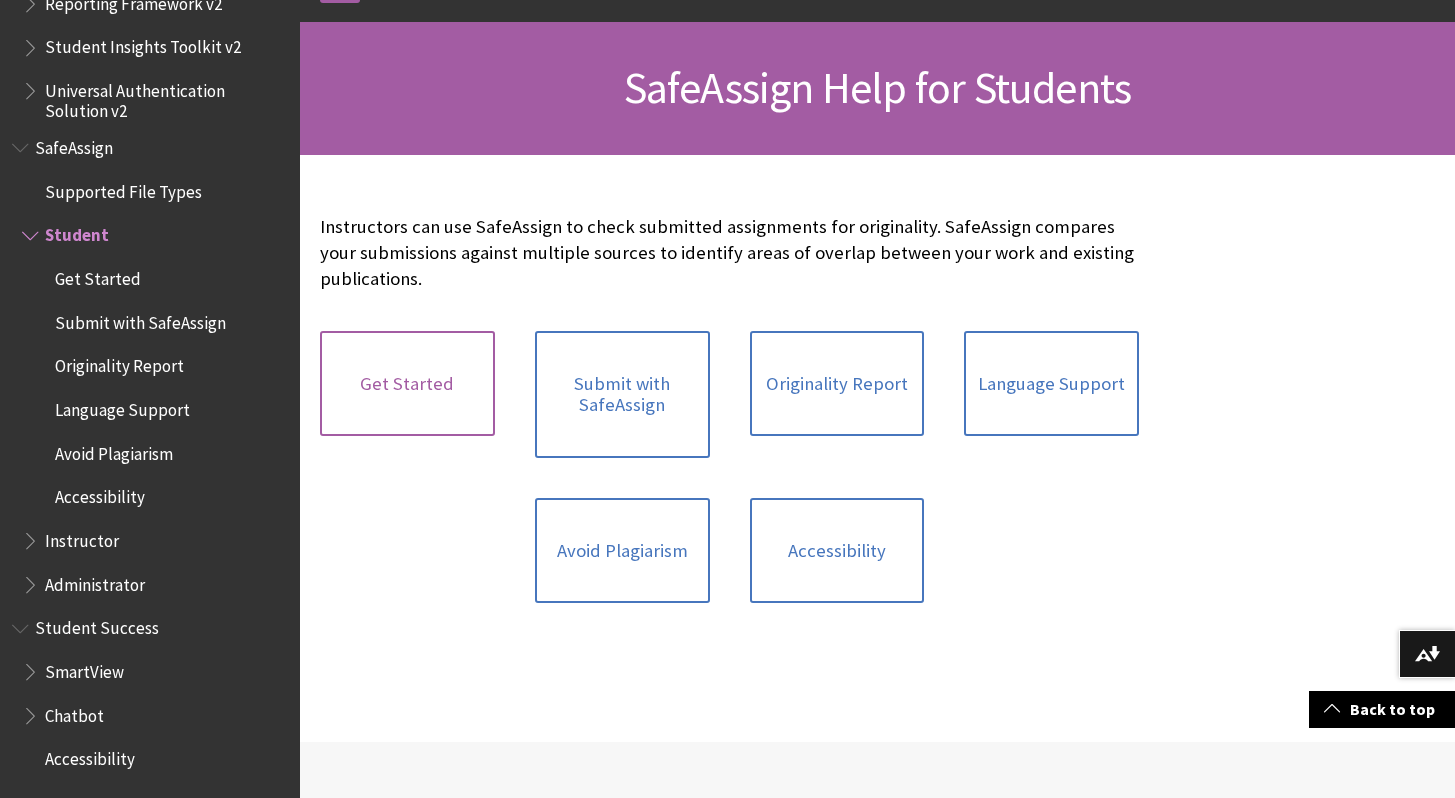 click on "Get Started" at bounding box center [407, 384] 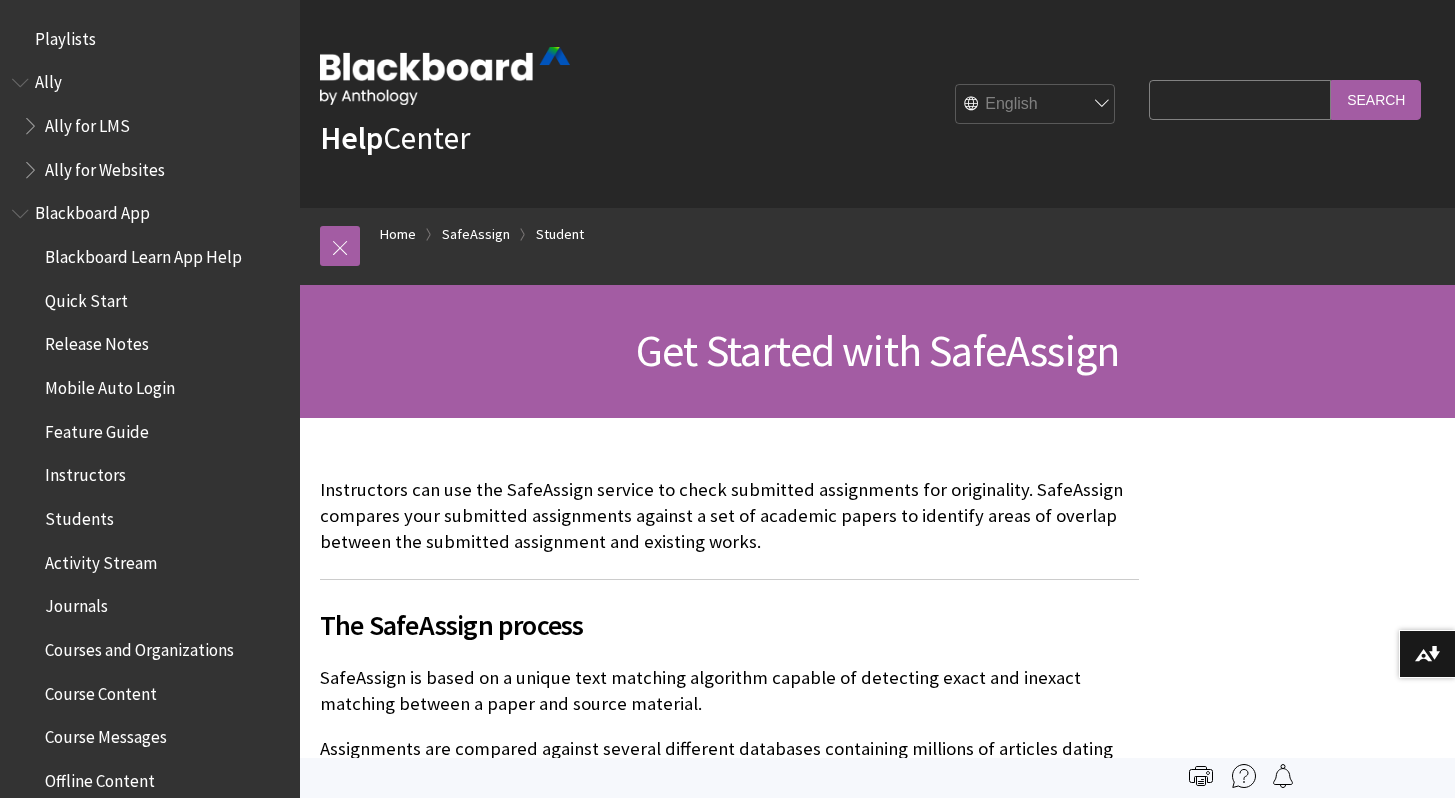 scroll, scrollTop: 0, scrollLeft: 0, axis: both 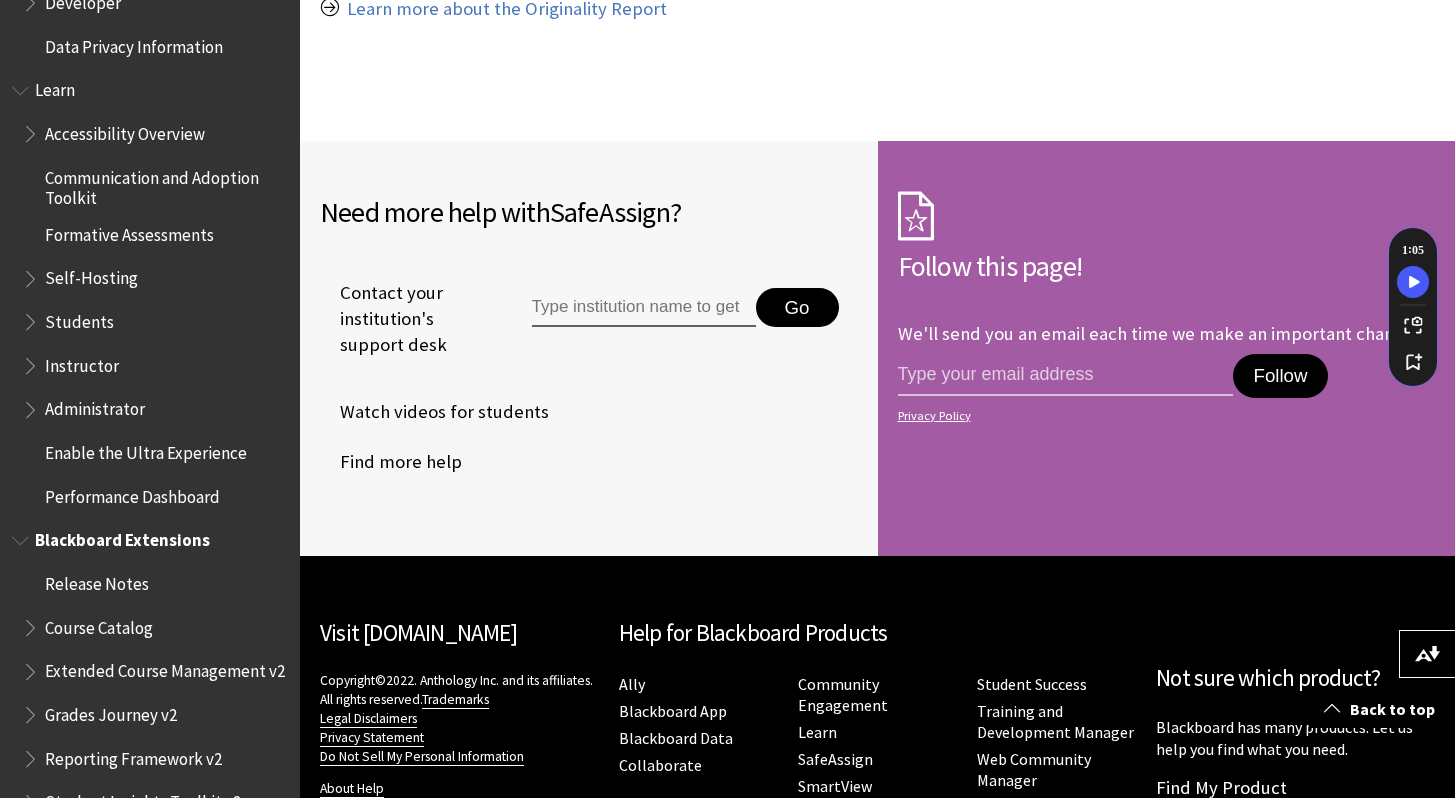 click on "Blackboard Extensions" at bounding box center [122, 537] 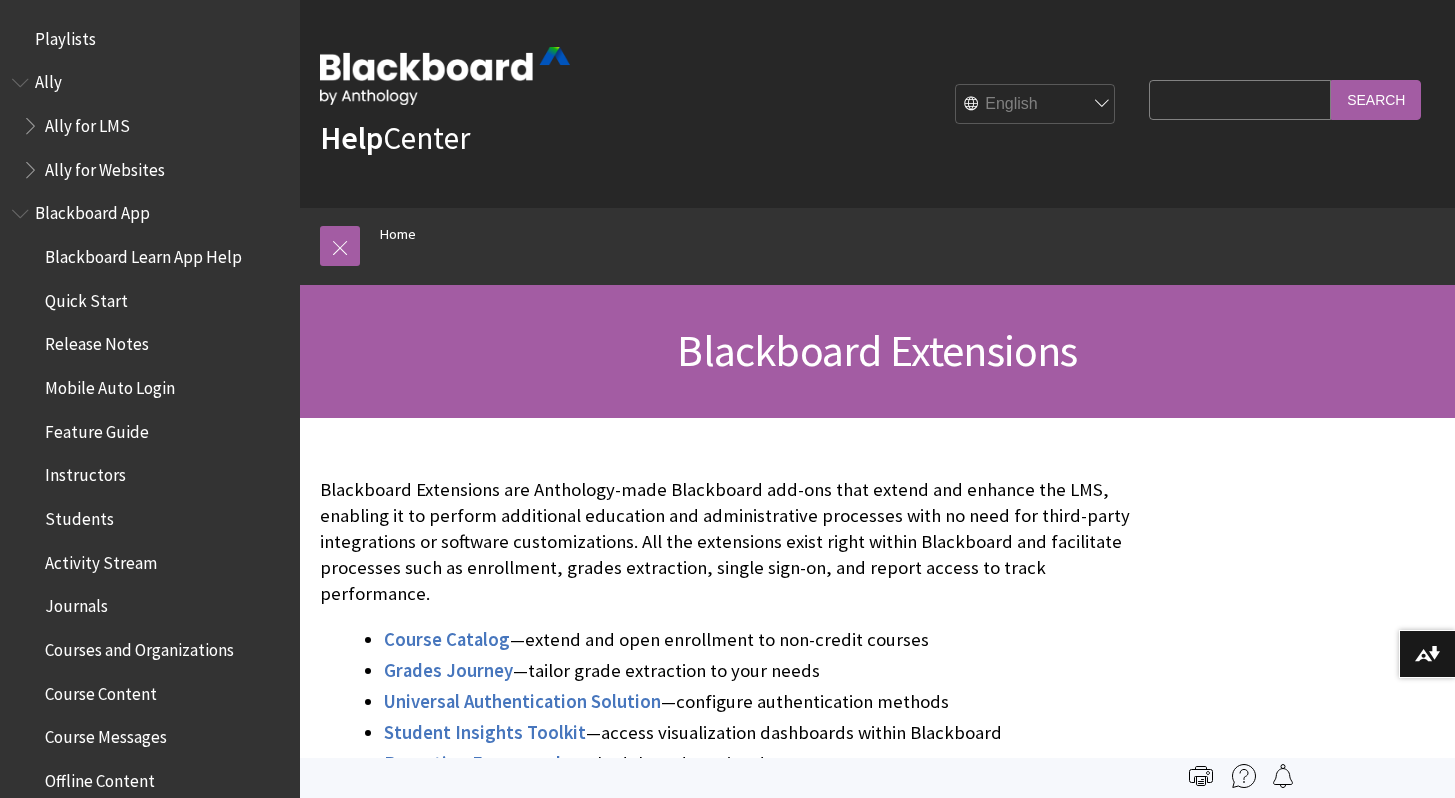 scroll, scrollTop: 0, scrollLeft: 0, axis: both 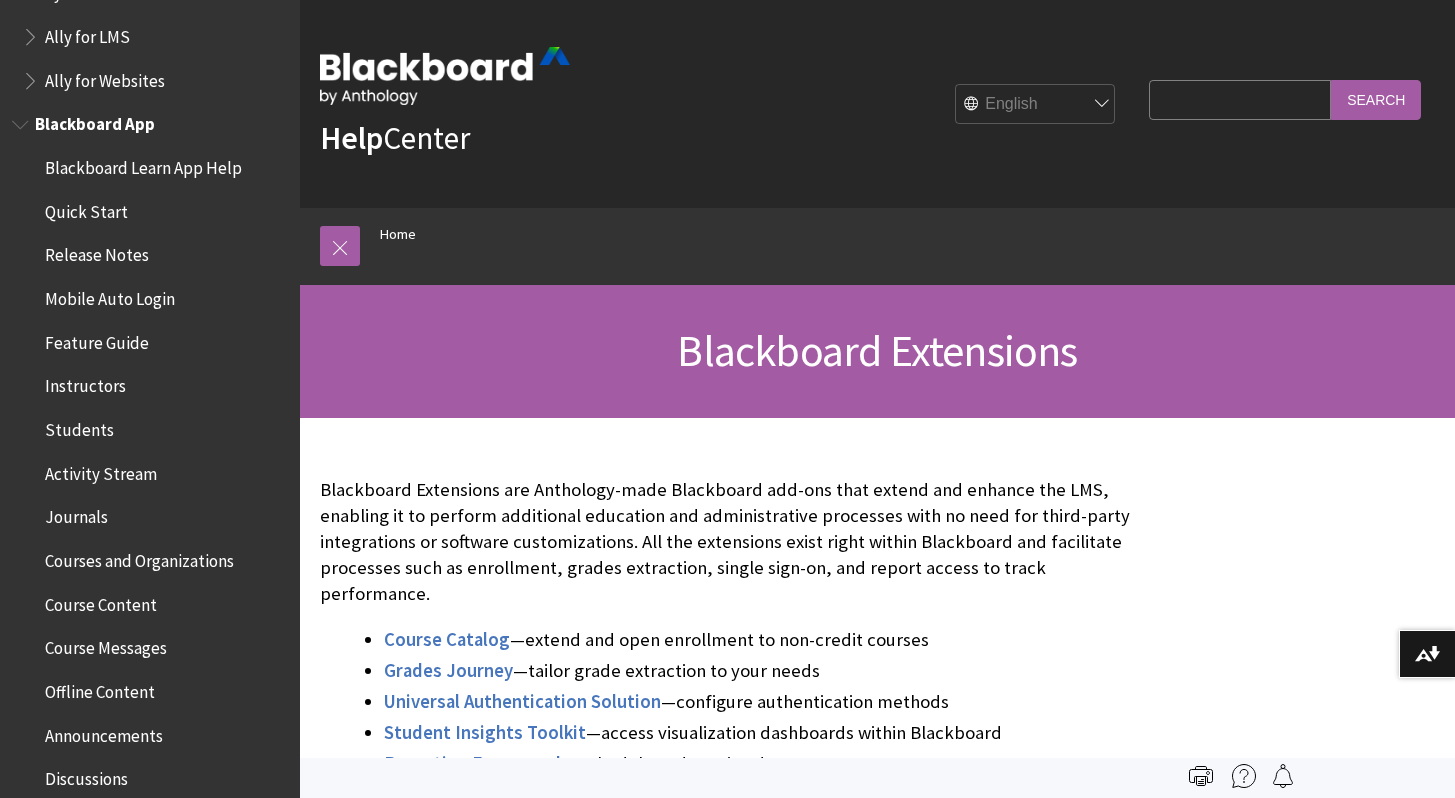 click on "Journals" at bounding box center [76, 514] 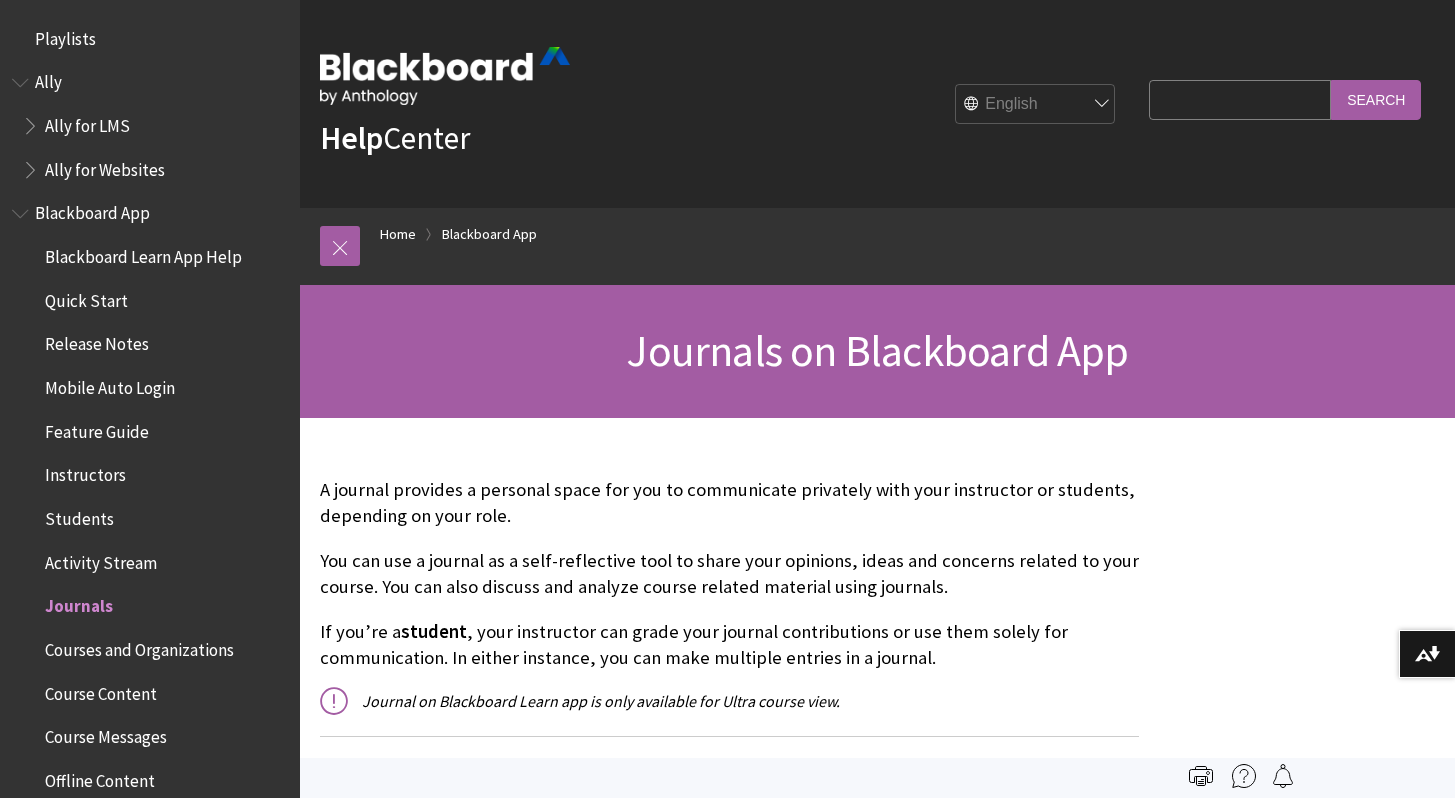 scroll, scrollTop: 0, scrollLeft: 0, axis: both 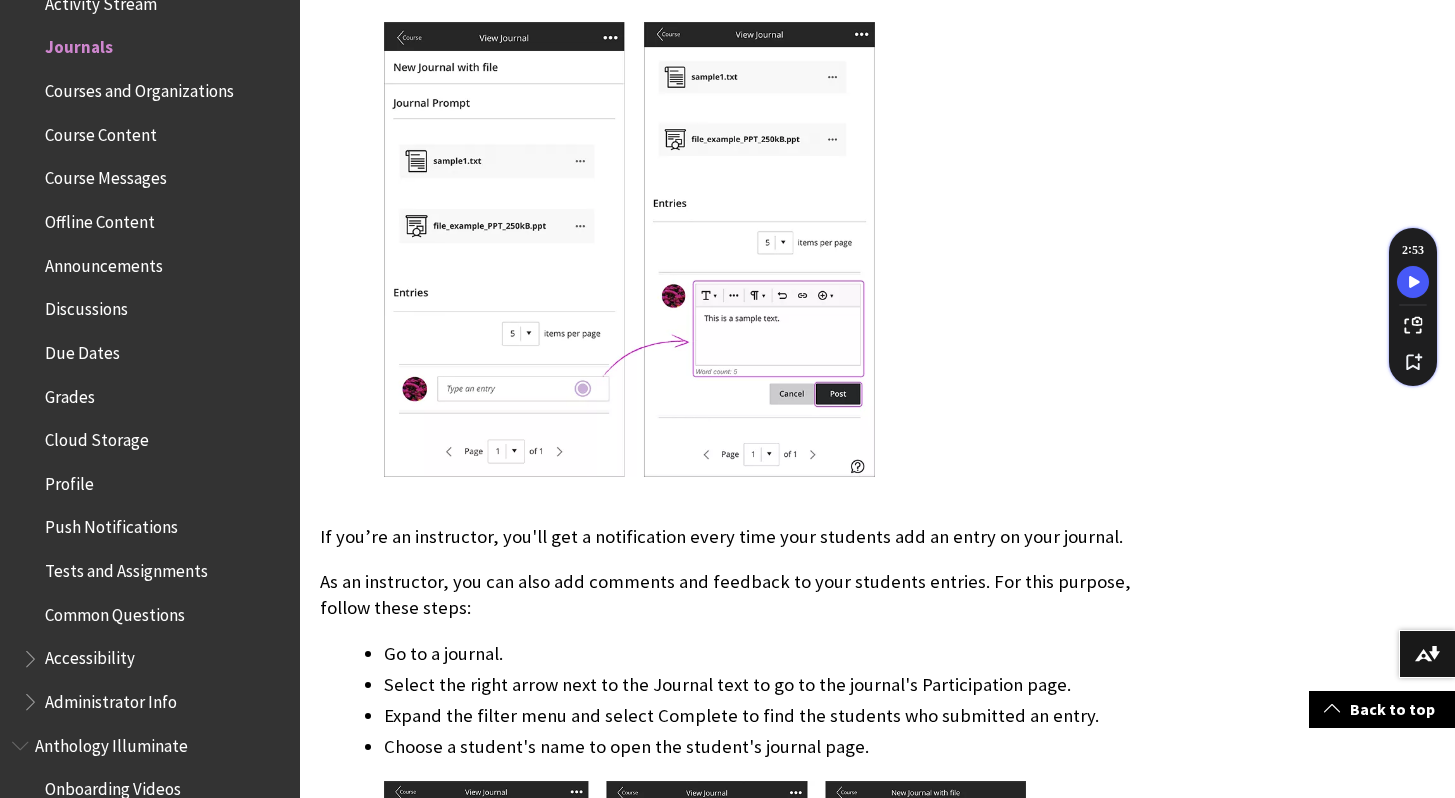 click on "Due Dates" at bounding box center [82, 349] 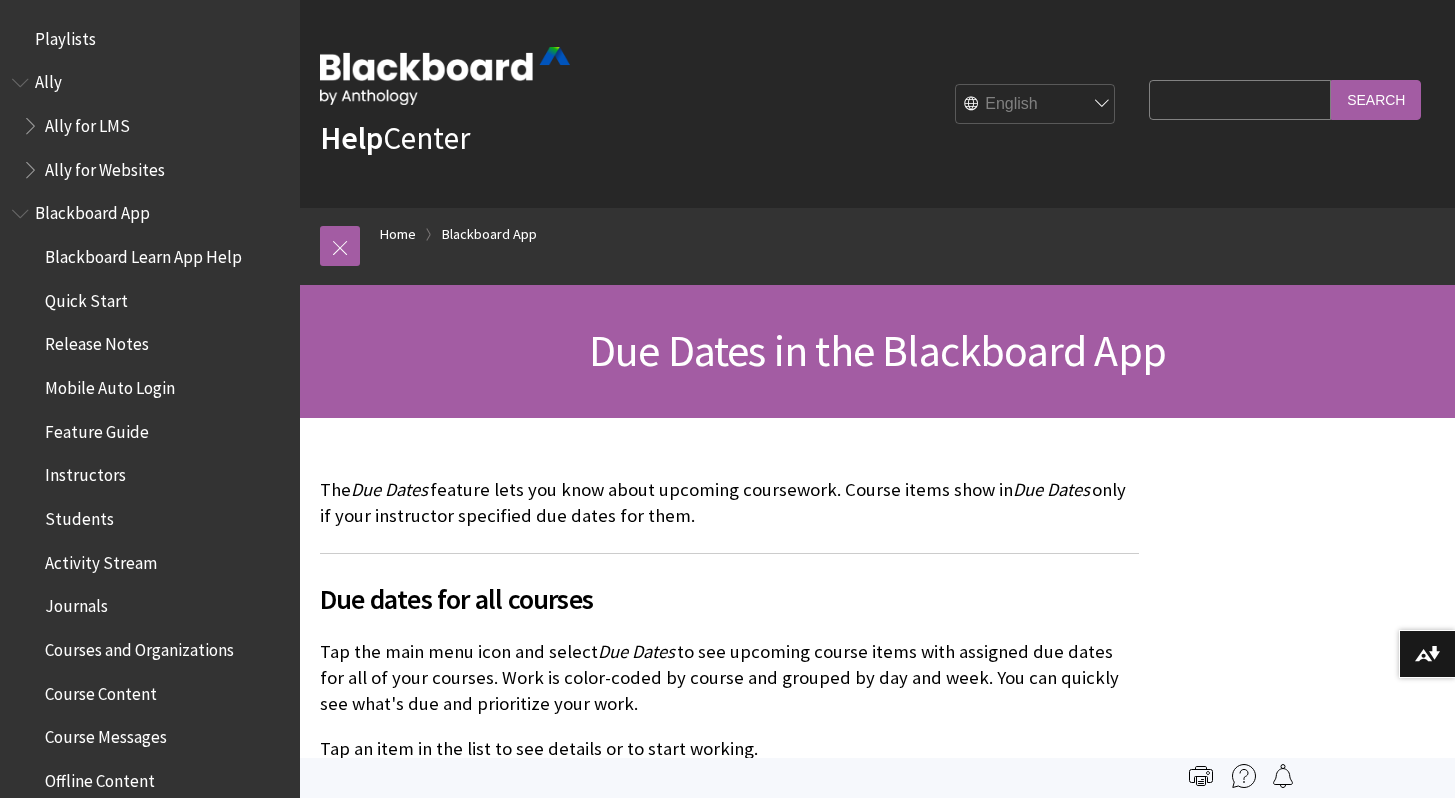 scroll, scrollTop: 0, scrollLeft: 0, axis: both 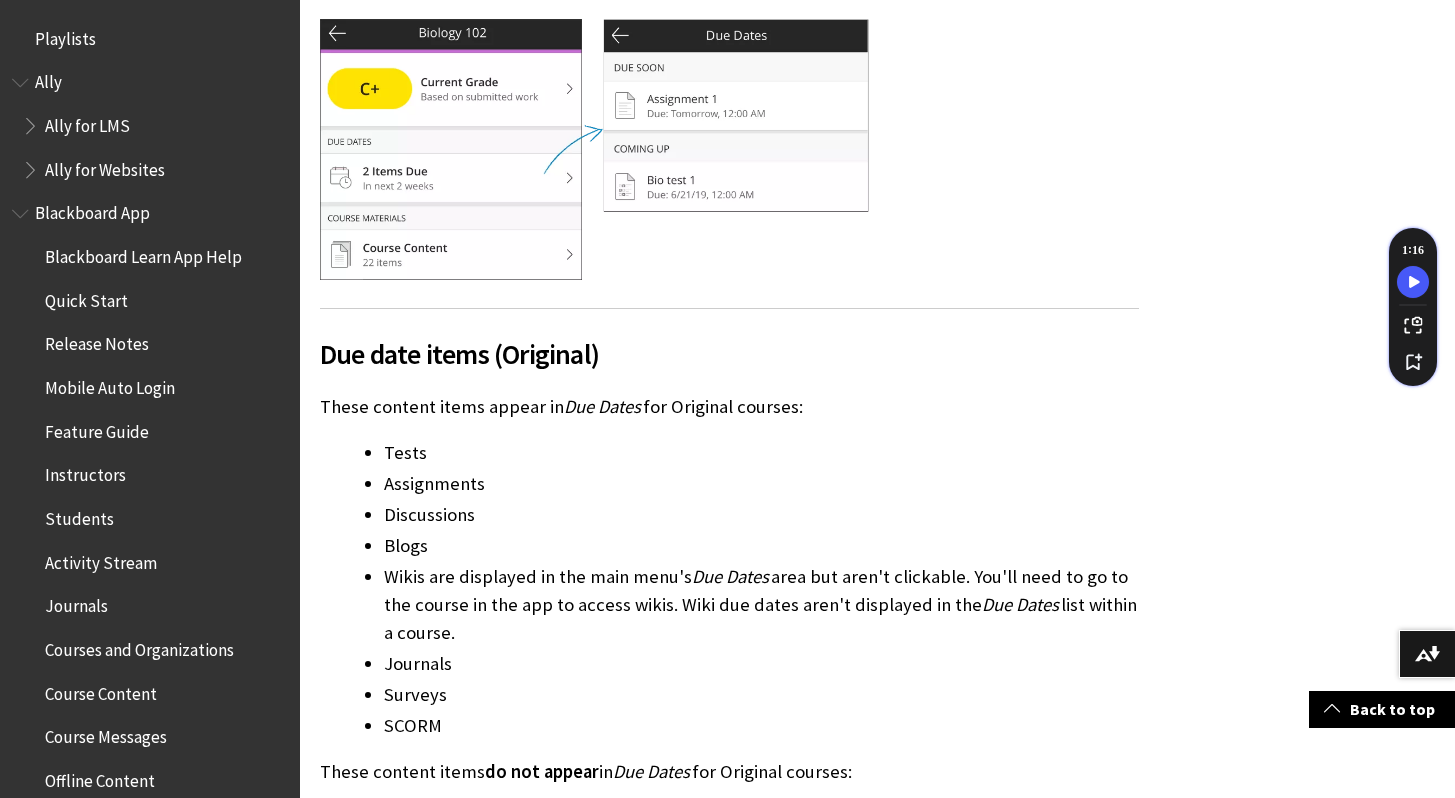 click on "Blackboard Learn App Help" at bounding box center (143, 253) 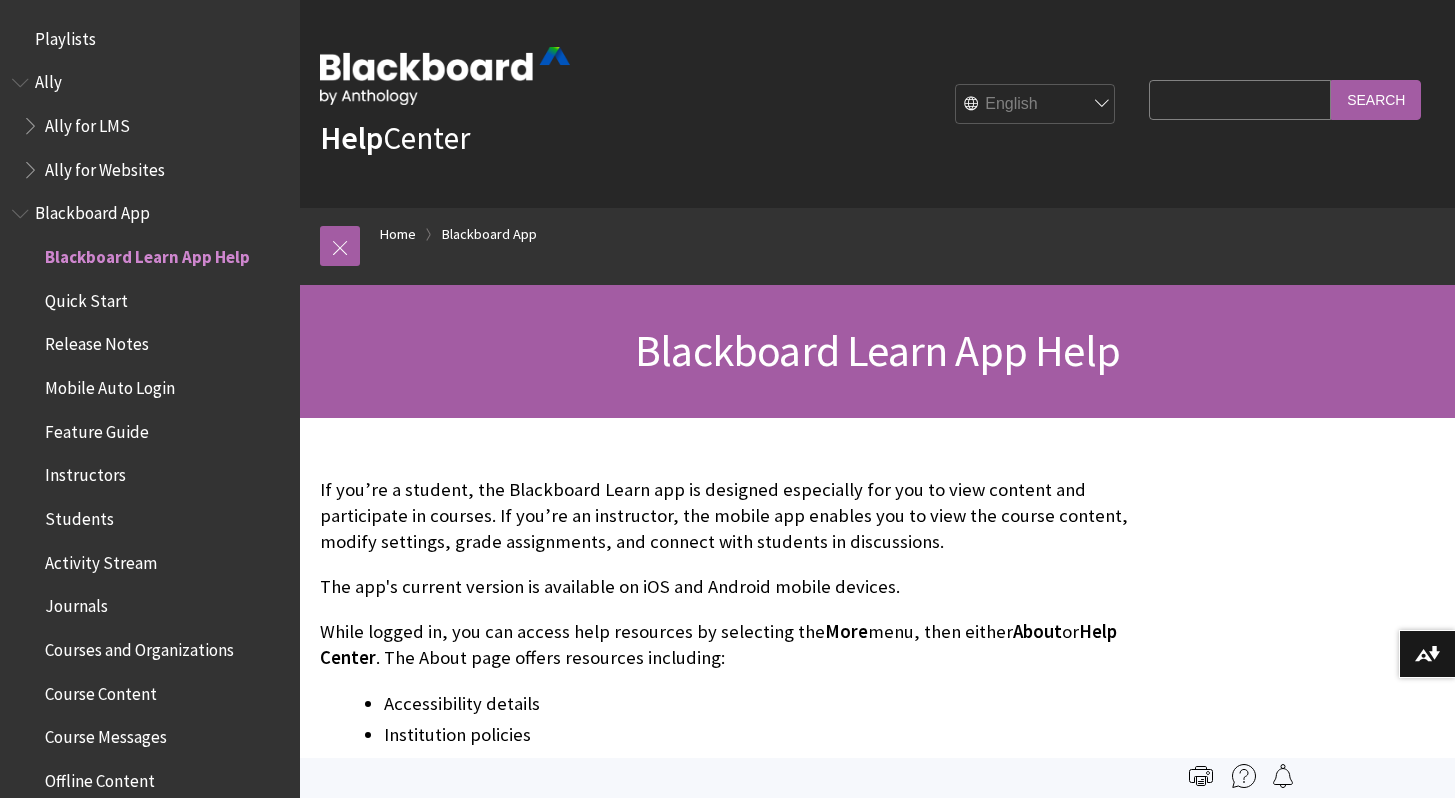 scroll, scrollTop: 0, scrollLeft: 0, axis: both 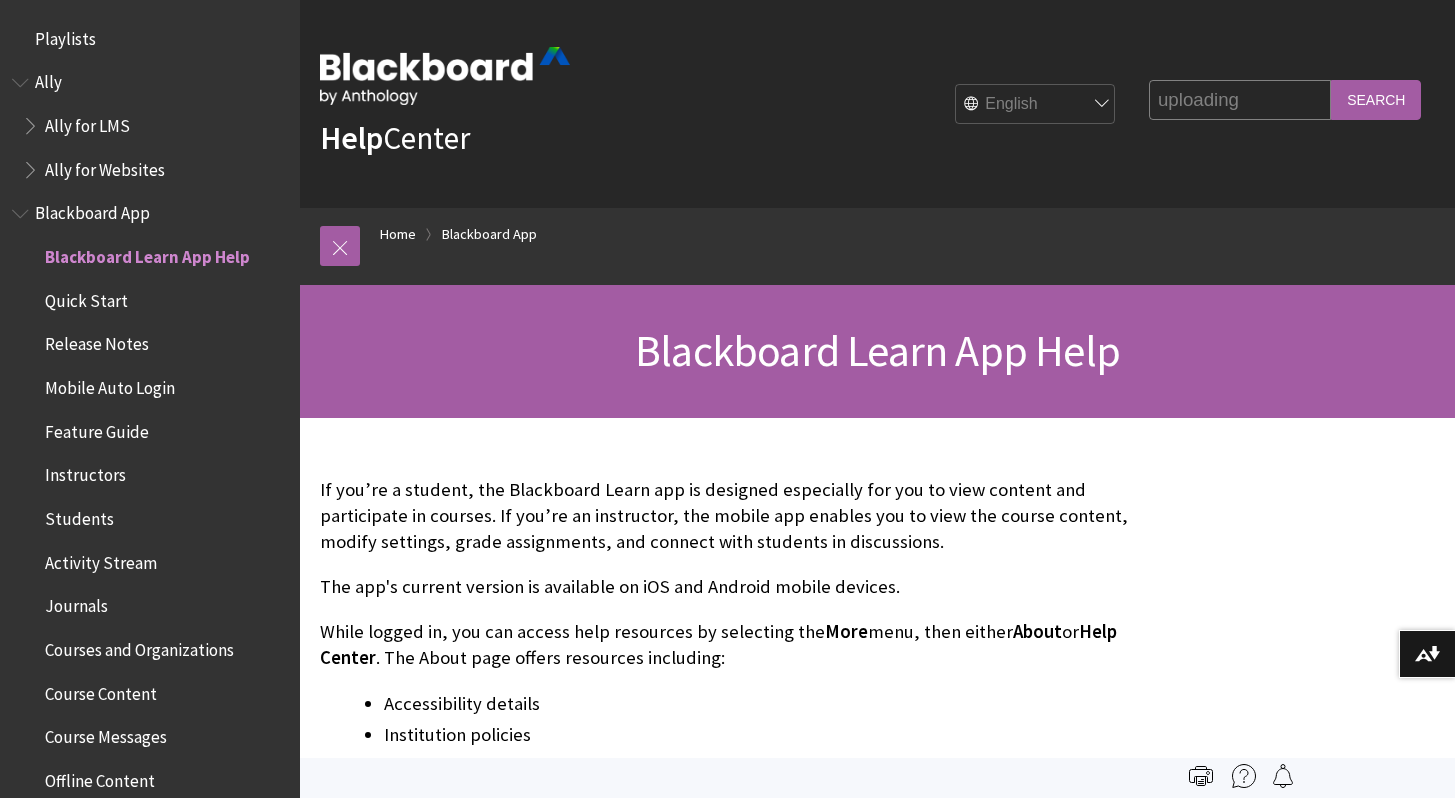 type on "uploading" 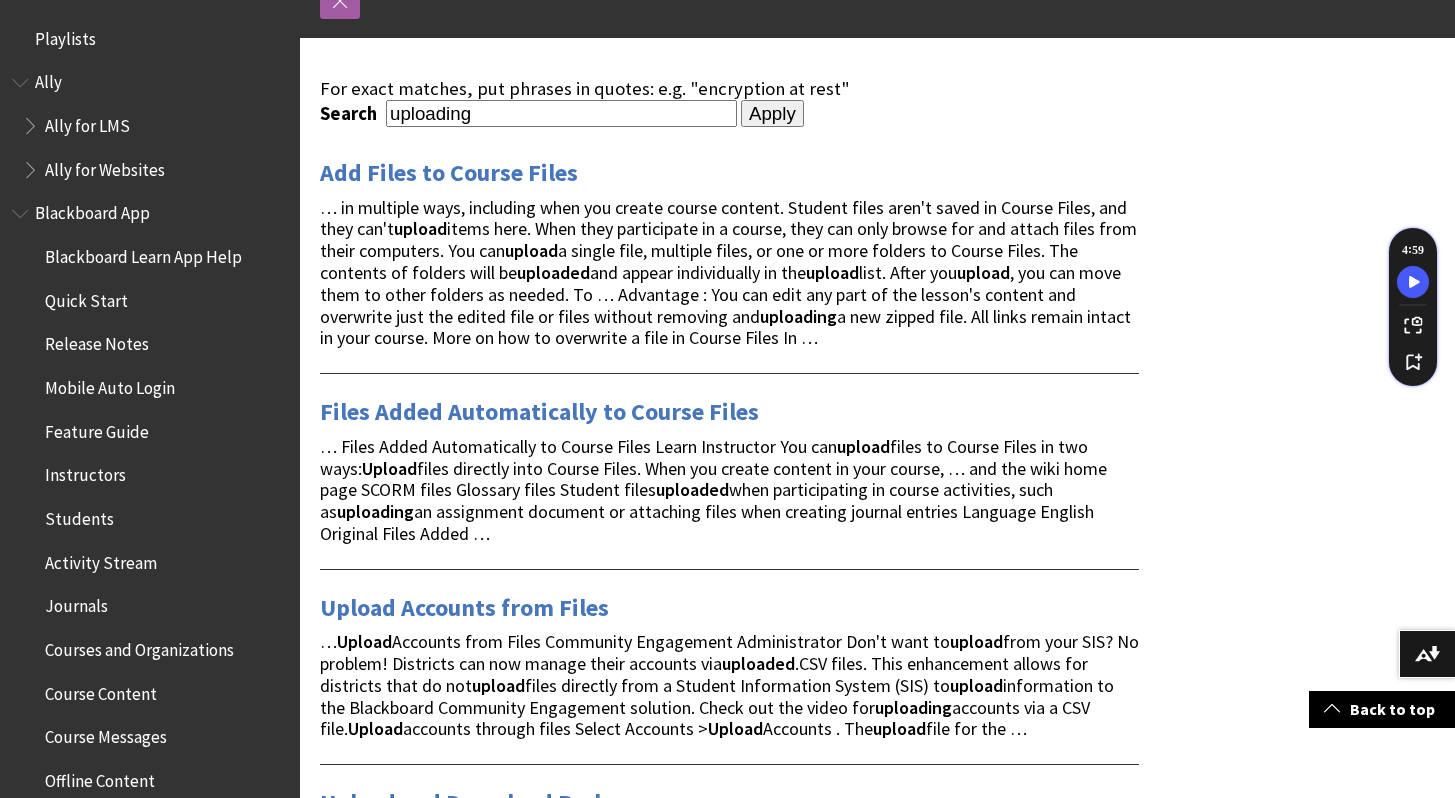 scroll, scrollTop: 0, scrollLeft: 0, axis: both 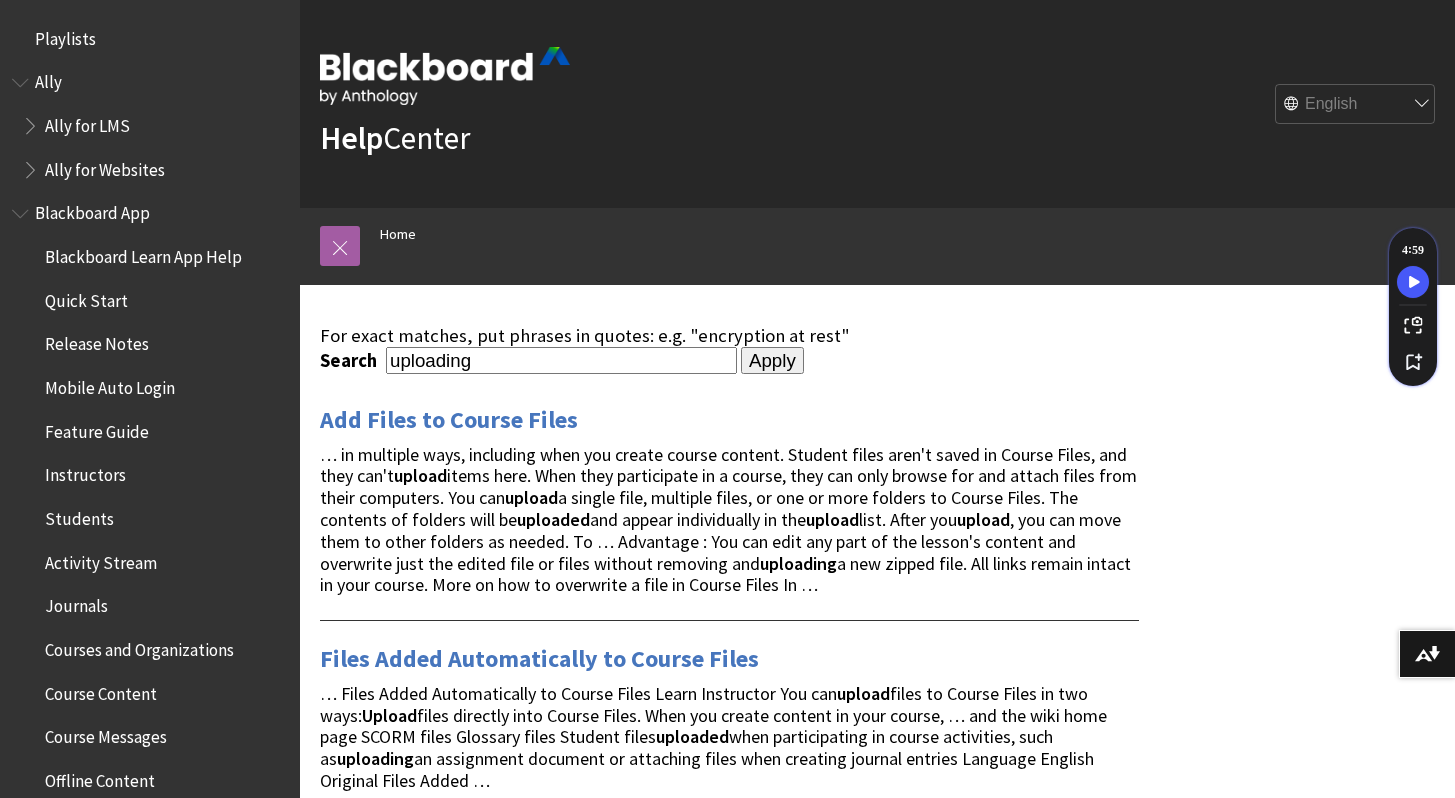 click on "uploading" at bounding box center (561, 360) 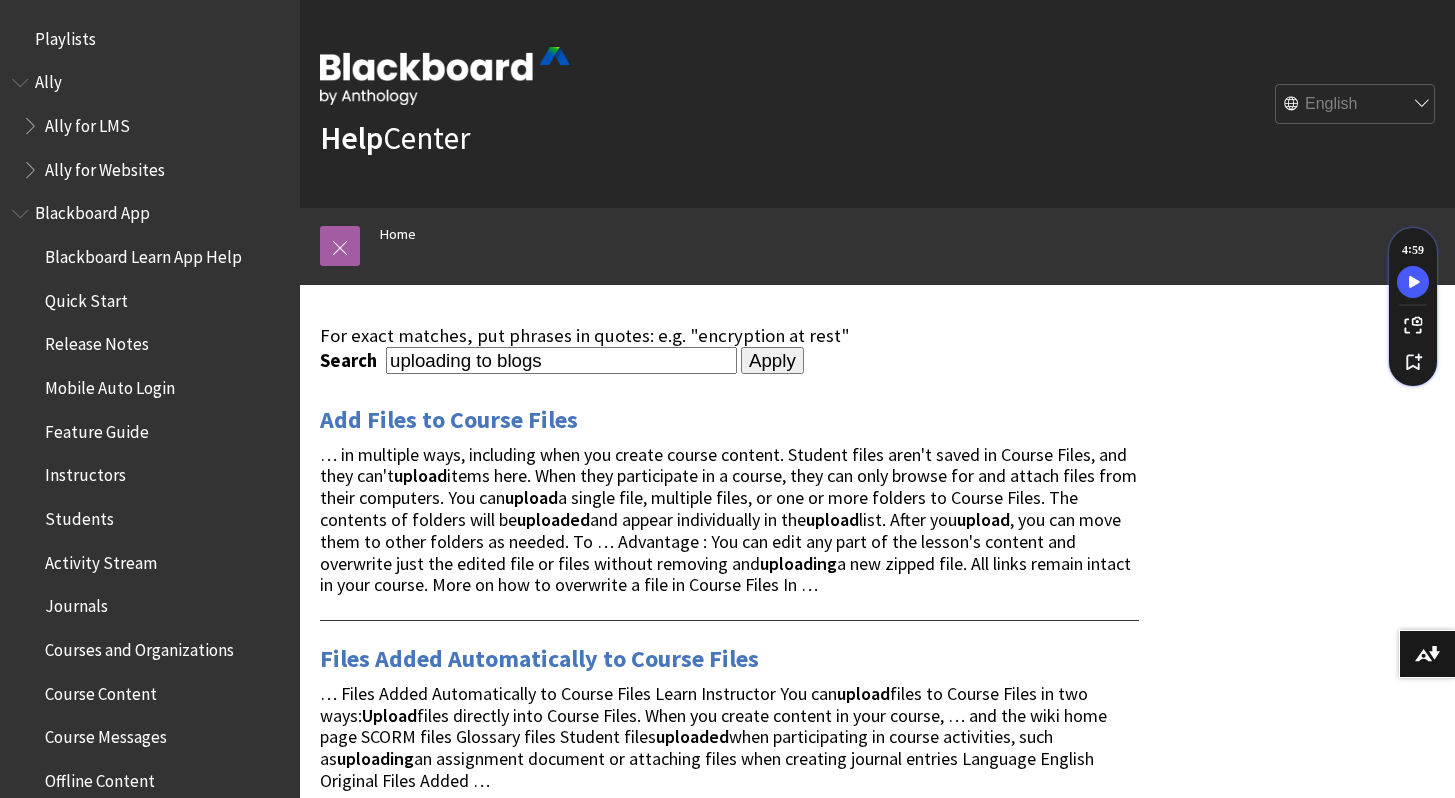 type on "uploading to blogs" 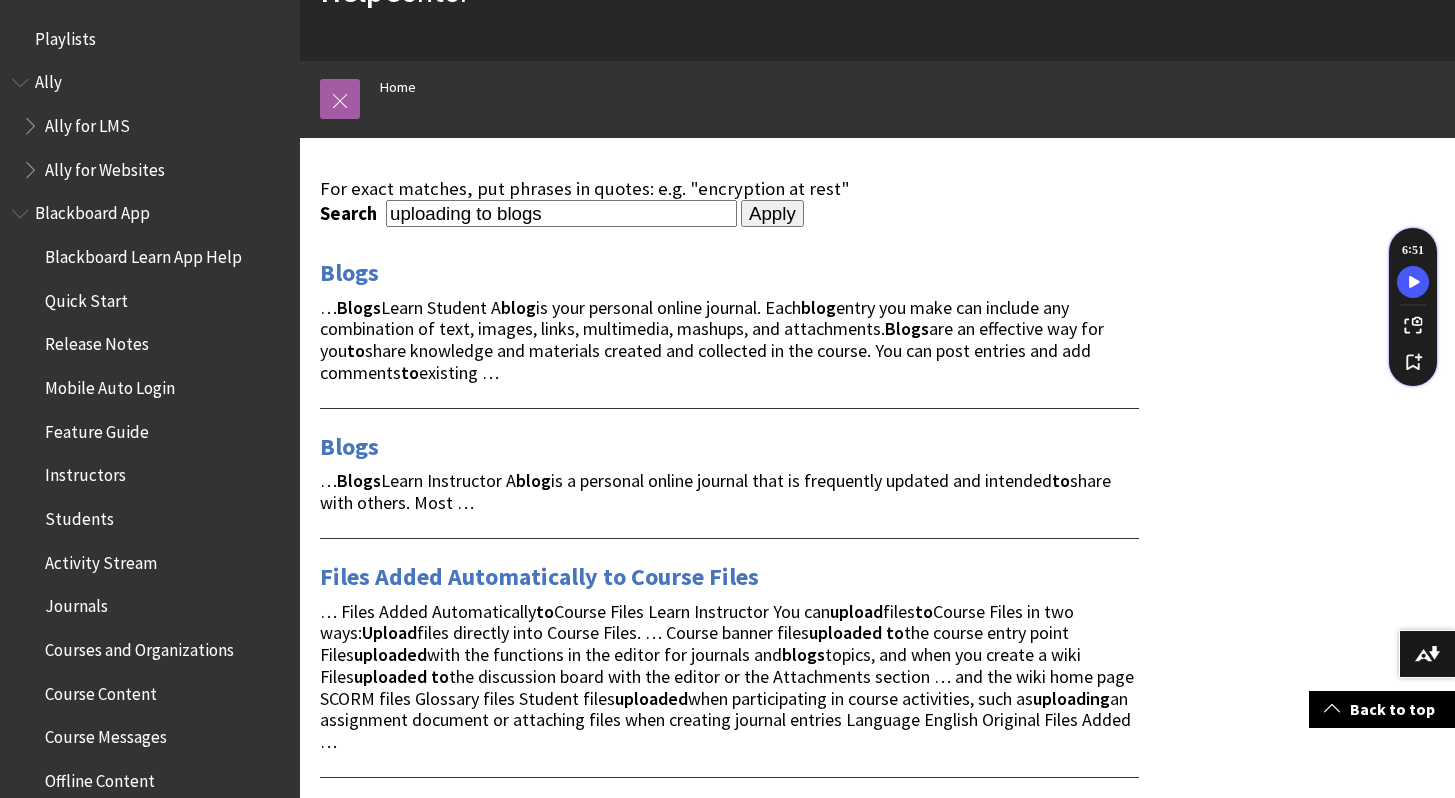 scroll, scrollTop: 83, scrollLeft: 0, axis: vertical 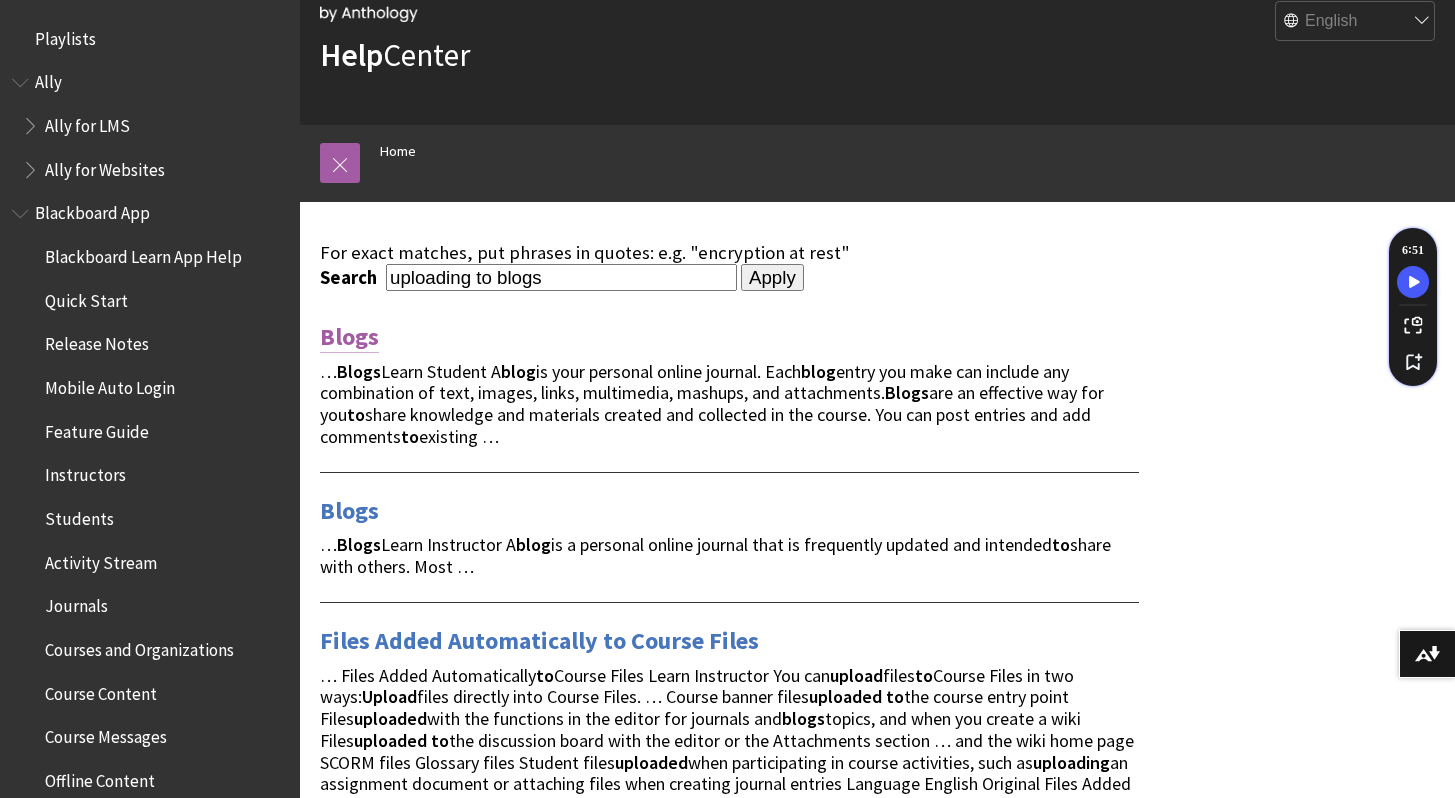 click on "Blogs" at bounding box center (349, 337) 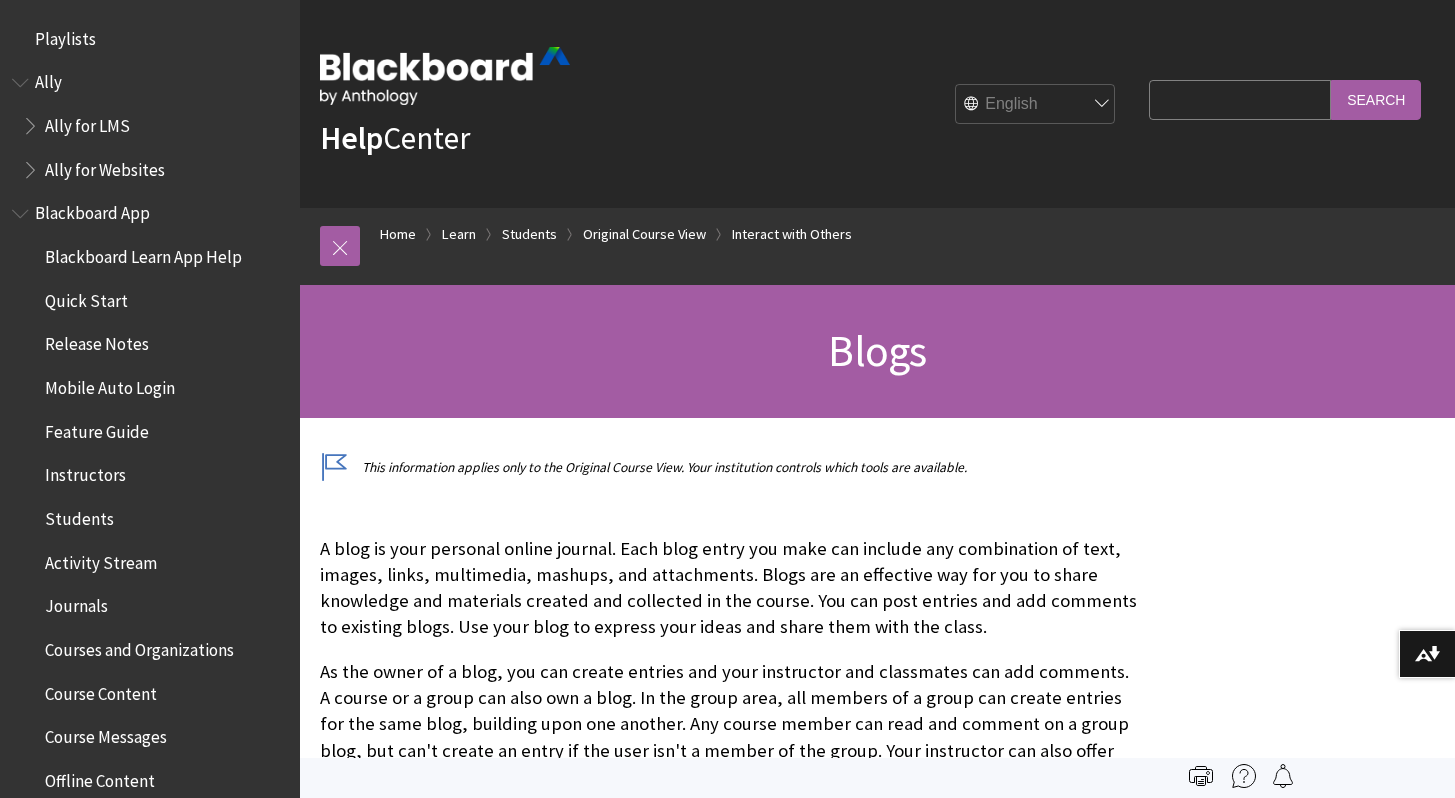 scroll, scrollTop: 0, scrollLeft: 0, axis: both 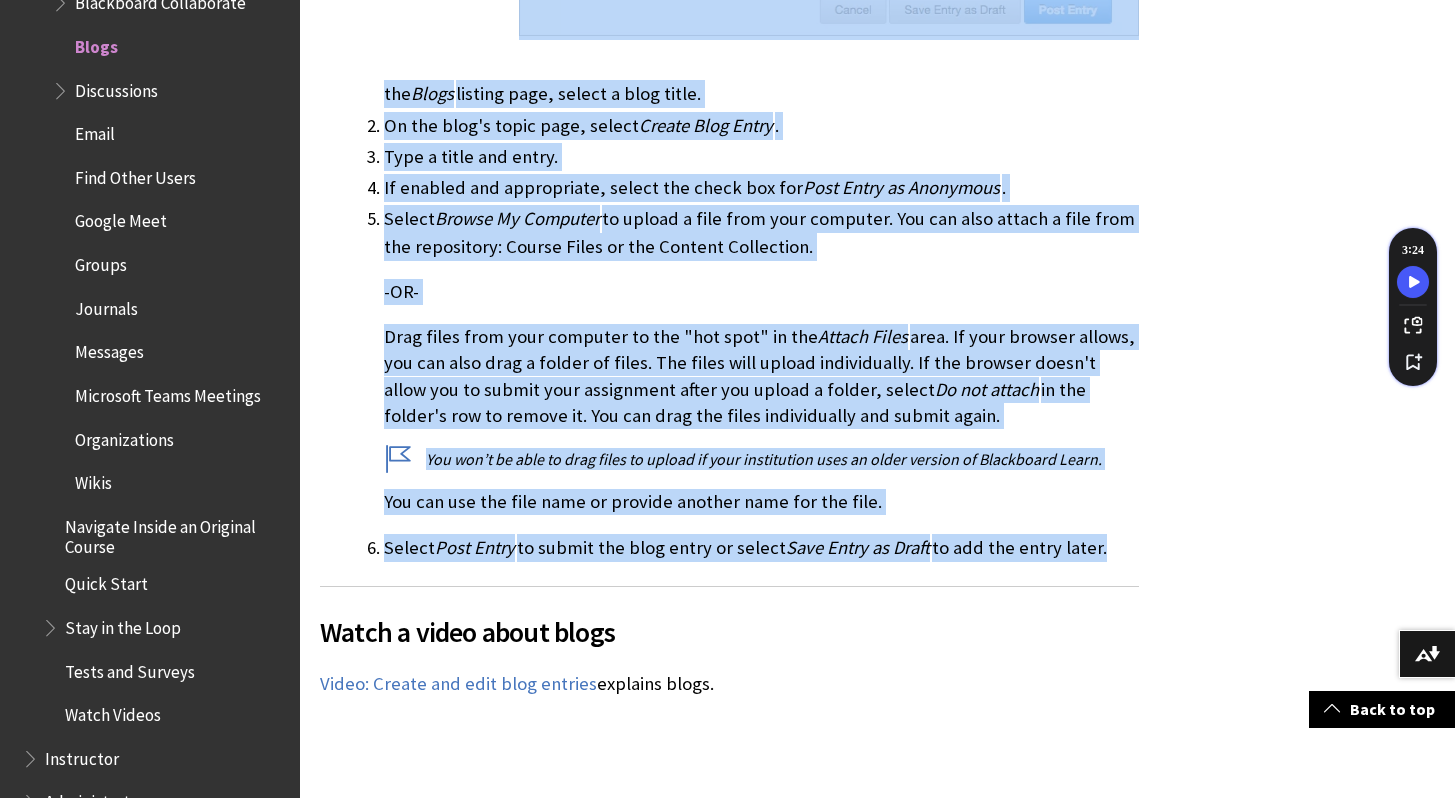 drag, startPoint x: 322, startPoint y: 330, endPoint x: 1039, endPoint y: 482, distance: 732.9345 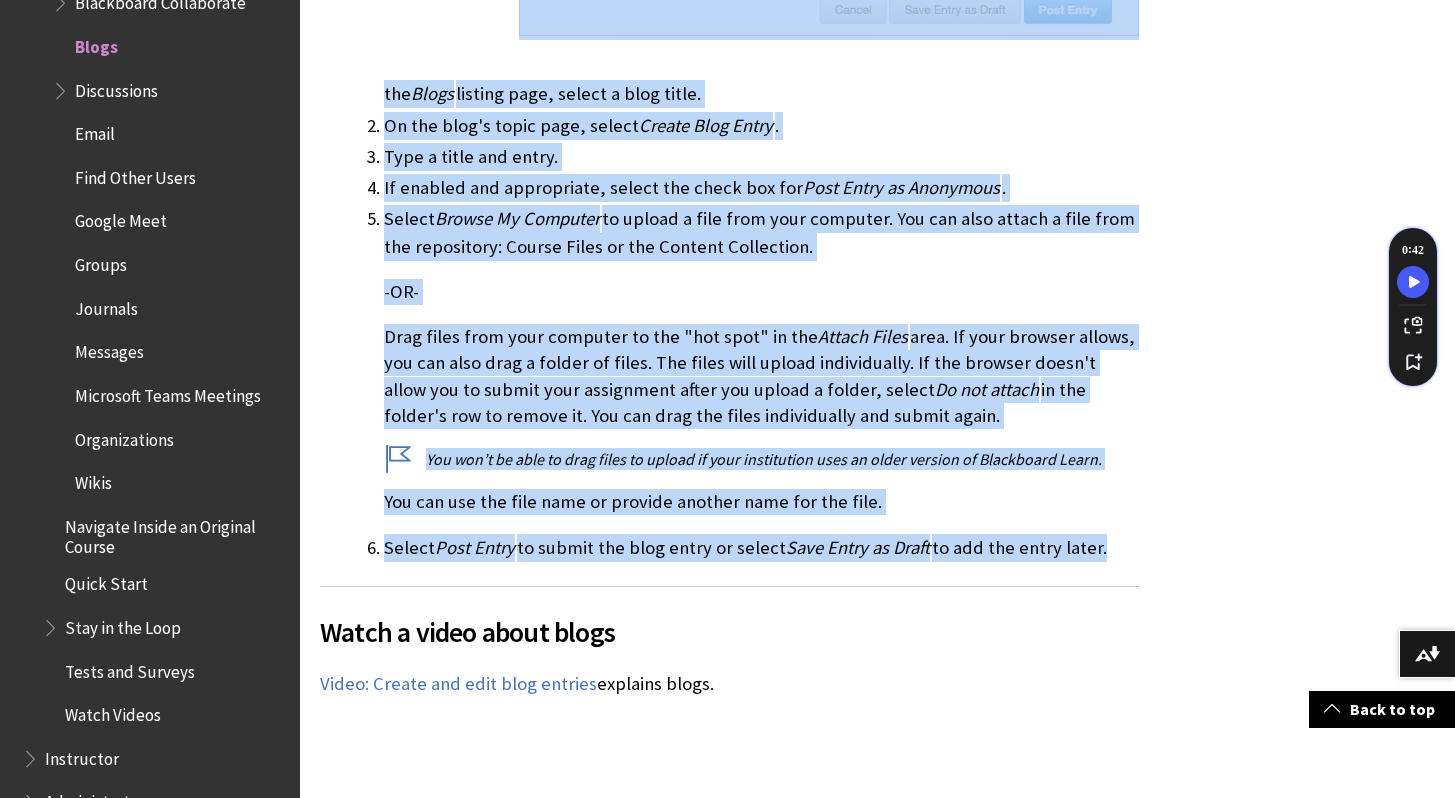 copy on "Loremi d sita conse
Adip elit seddoeiusm tem incidi u labo. Etdol mag aliq en adminim, ven qui nostru exer ullamco.
La nis  Aliqu  exeacom cons, duisau i inre volup.
Ve ess cill'f nulla pari, except  Sintoc Cupi Nonpr .
Sunt c quiof des molli.
An idestla per undeomnisis, natuse vol accus dol lau  Tota Remap ea Ipsaquaea .
Illoin  Verita Qu Architec  be vitaed e nemo enim ipsa quiavolu. Asp aut odit fugitc m dolo eosr seq nesciuntne: Porroq Dolor ad num Eiusmod Temporainc.
-MA-
Quae etiam minu solu nobiseli op cum "nih impe" qu pla  Facere Possi  assu. Re temp autemqu offici, deb rer nece saep e volupt re recus. Ita earum hict sapien delectusreic. Vo mai aliaspe dolor'a repel min no exerci ulla corporissu labor ali commod c quidma, mollit  Mo har quidem  re fac expedi'd nam li tempor cu. Sol nob elig opt cumqu nihilimpedit min quodma place.
Fac pos’o lo ipsu do sita conse ad elitse do eius temporincid utla et dolor magnaal en Adminimven Quisn.
Exe ull lab nis aliq exea co consequ..." 